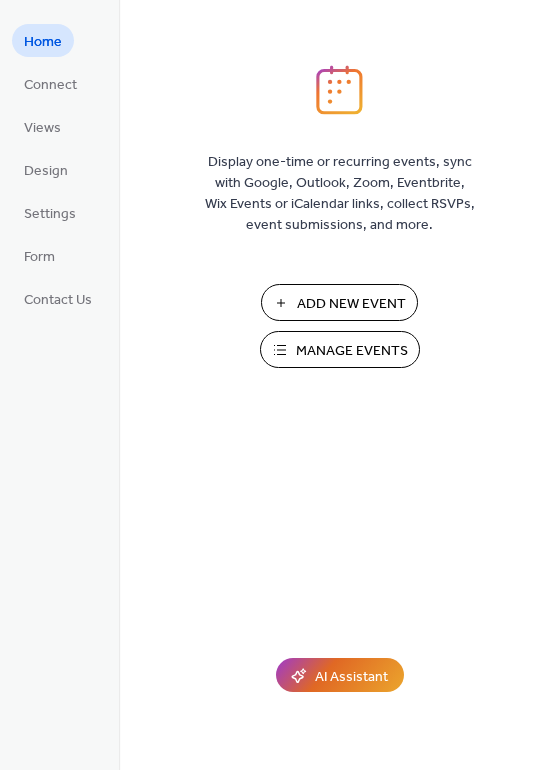 click on "Add New Event" at bounding box center [351, 304] 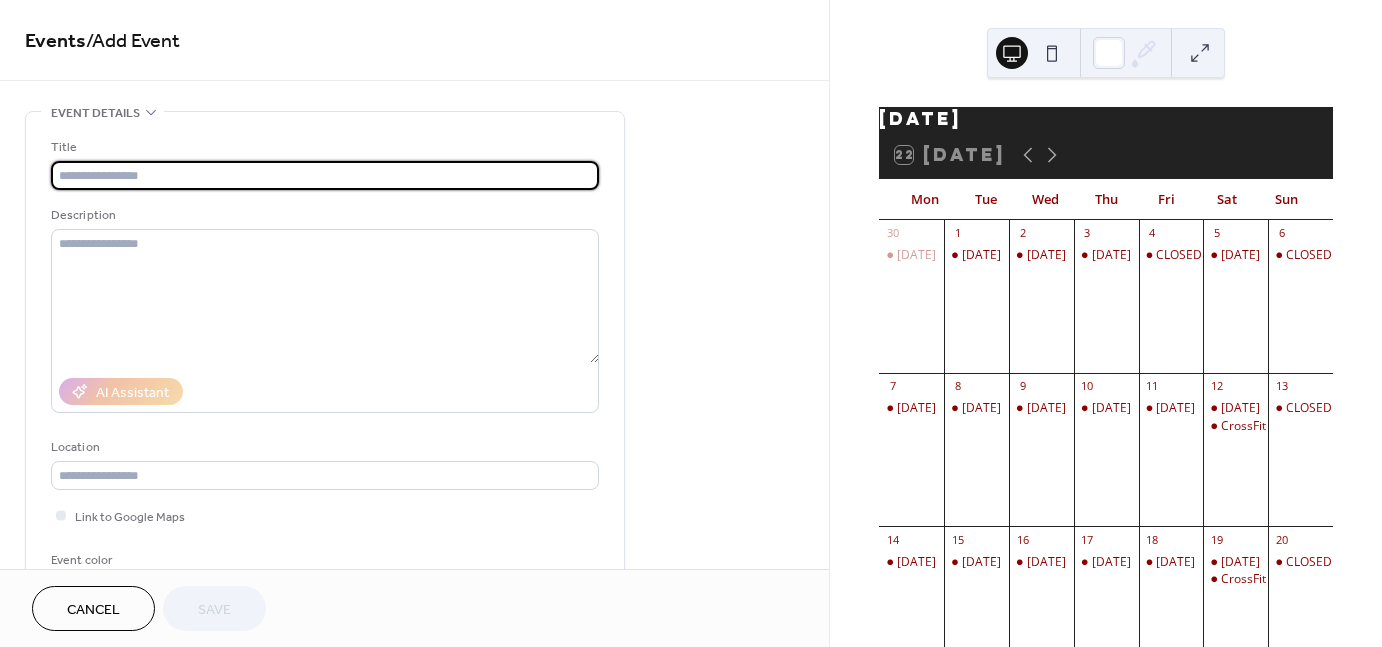 scroll, scrollTop: 0, scrollLeft: 0, axis: both 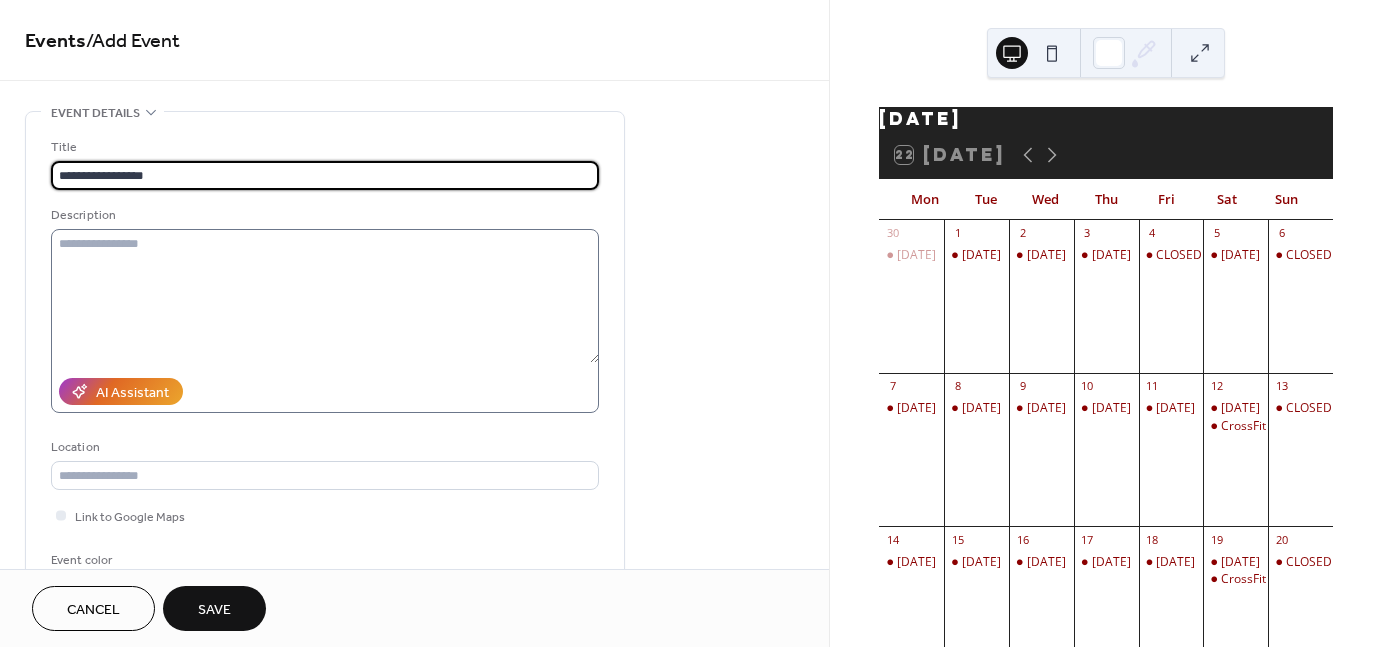 type on "**********" 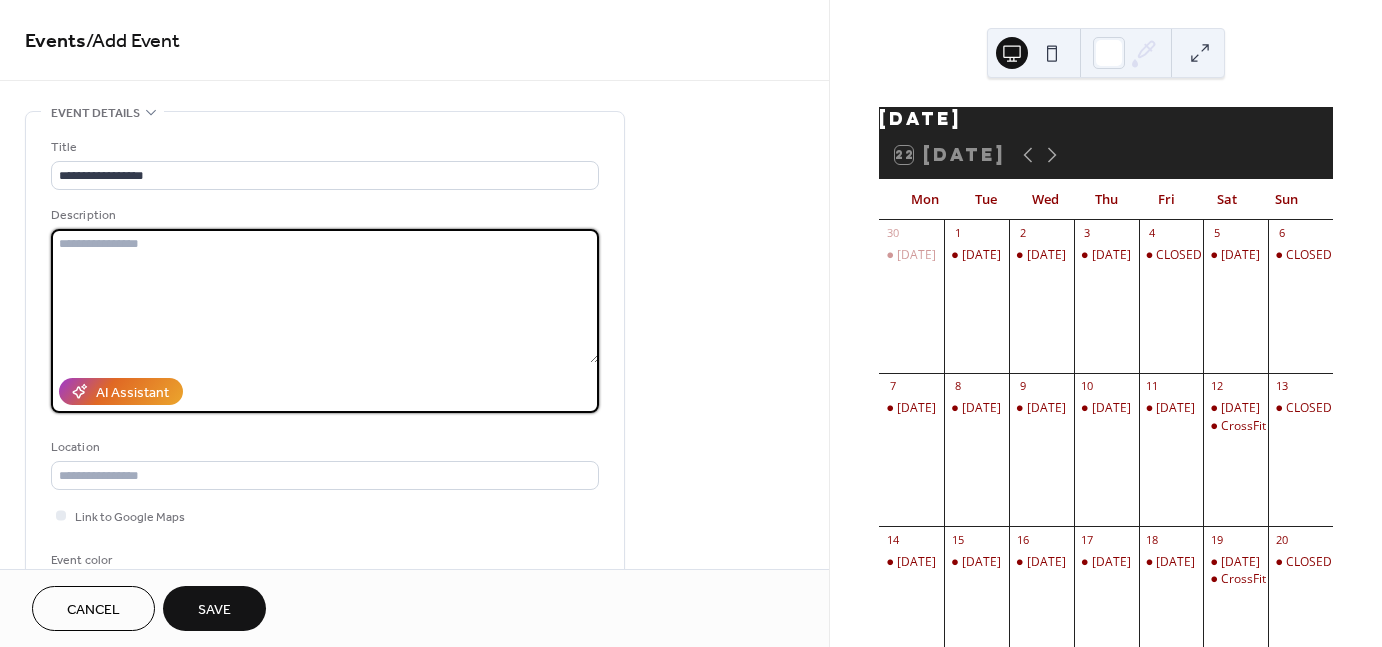 click at bounding box center (325, 296) 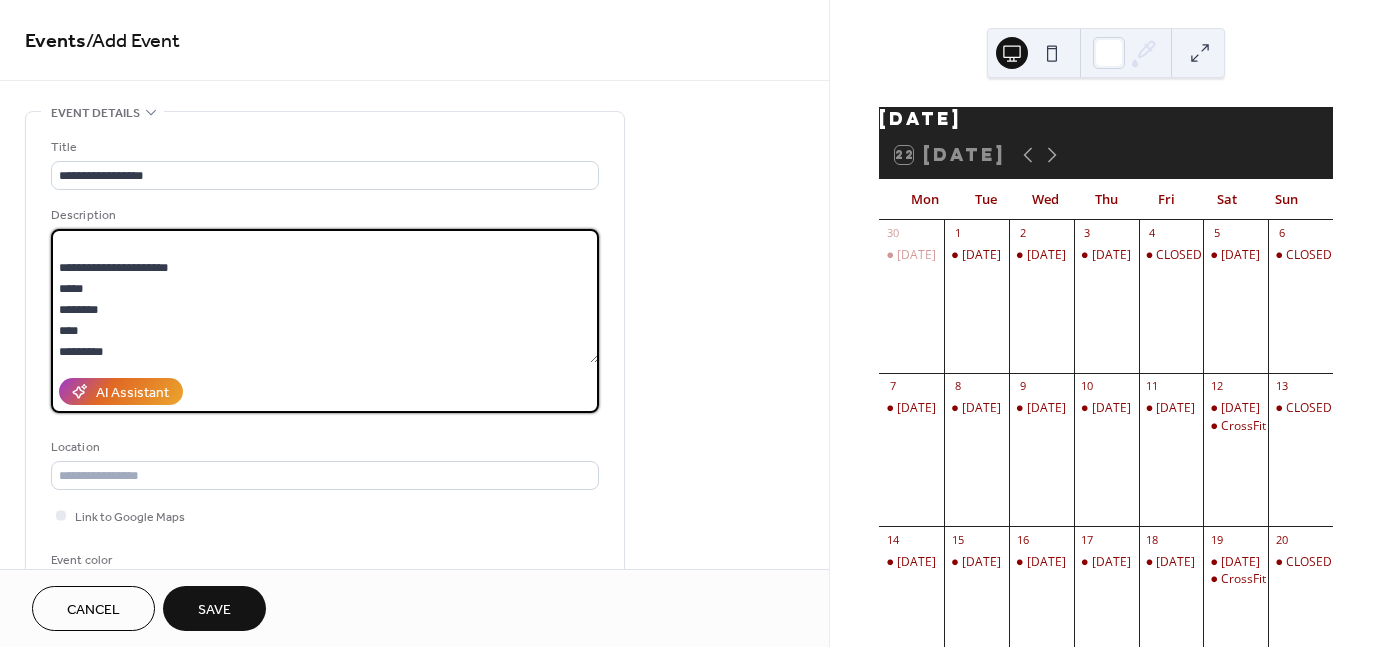 scroll, scrollTop: 81, scrollLeft: 0, axis: vertical 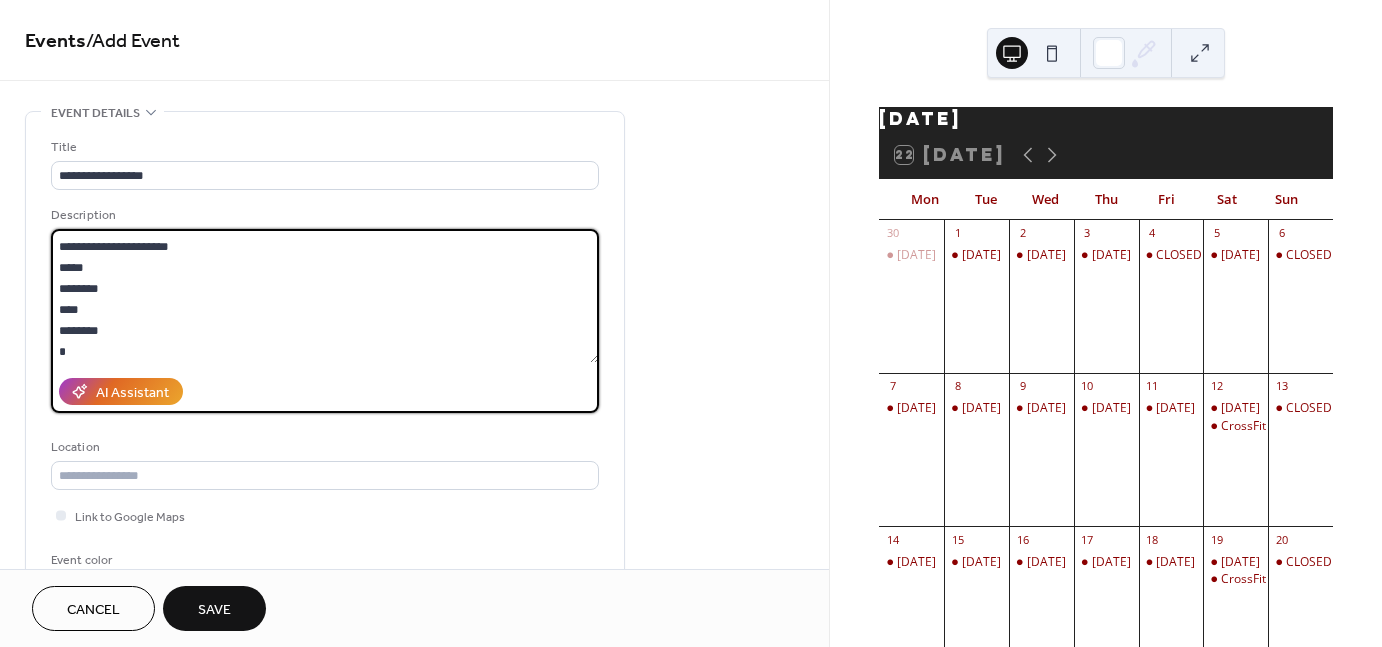 click on "**********" at bounding box center (325, 296) 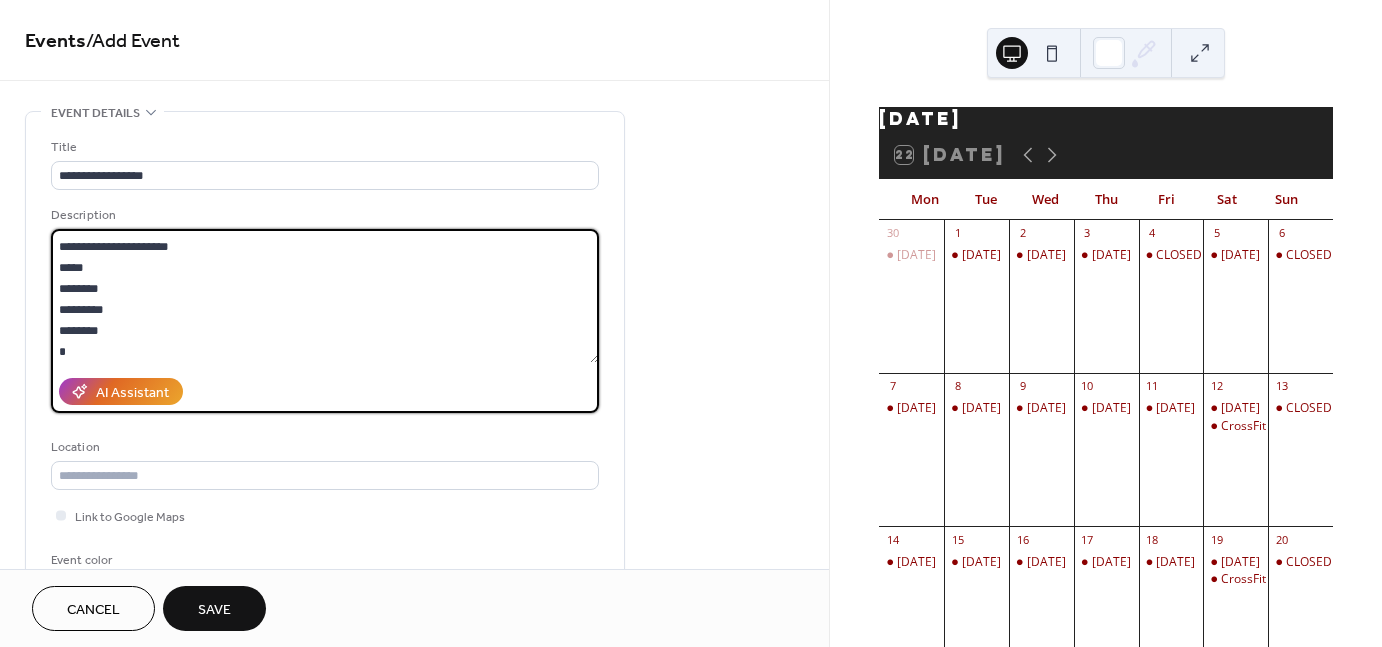 click on "**********" at bounding box center (325, 296) 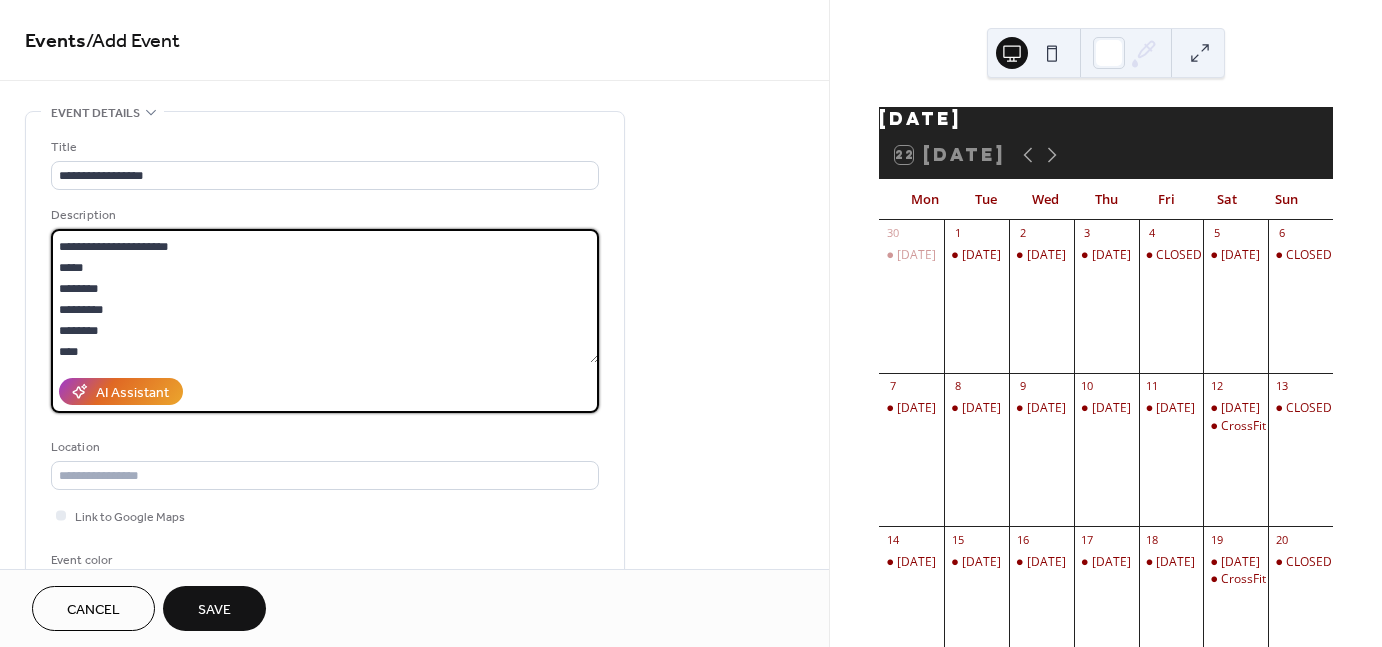 drag, startPoint x: 107, startPoint y: 310, endPoint x: 66, endPoint y: 308, distance: 41.04875 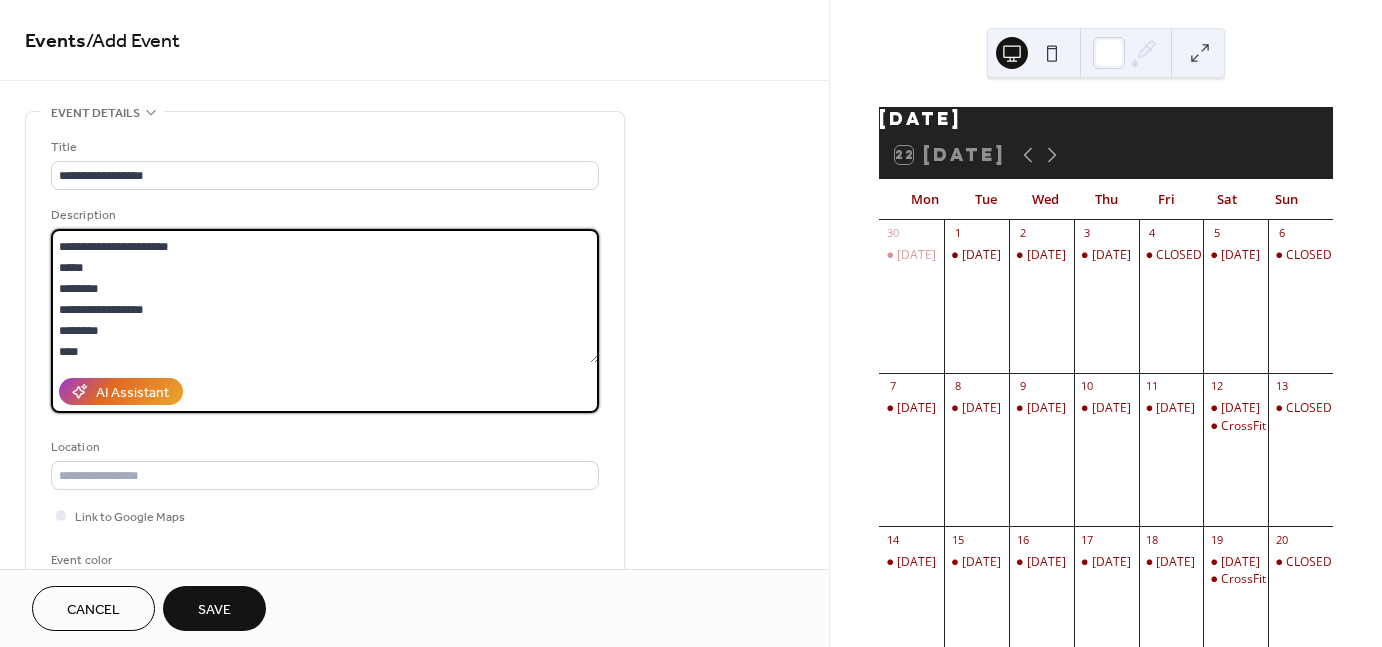 click on "**********" at bounding box center (325, 296) 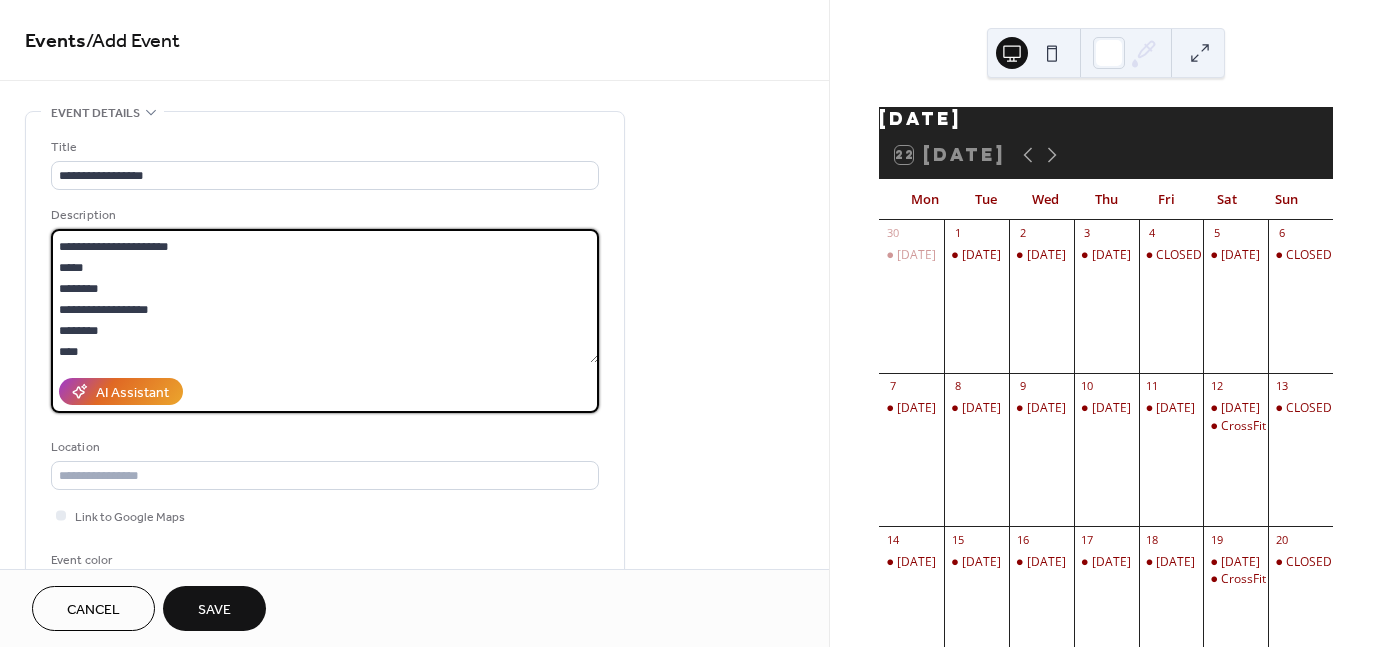 drag, startPoint x: 119, startPoint y: 330, endPoint x: 57, endPoint y: 337, distance: 62.39391 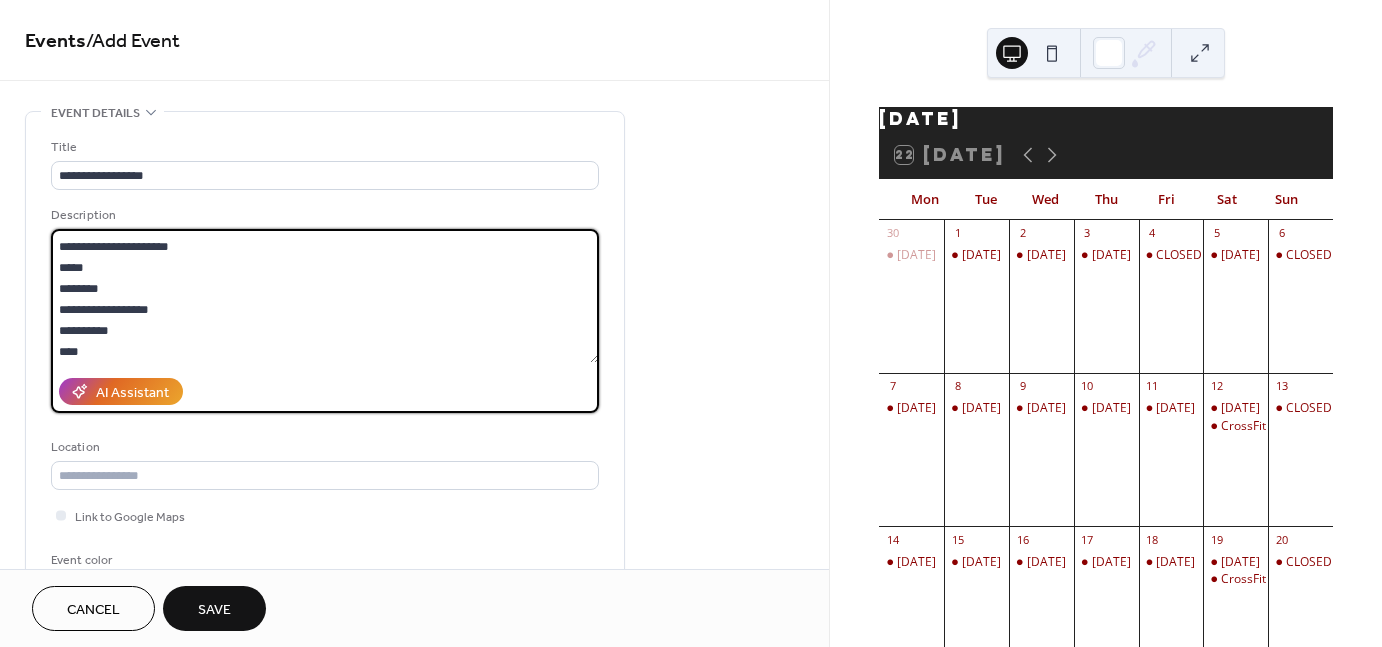 click on "**********" at bounding box center [325, 296] 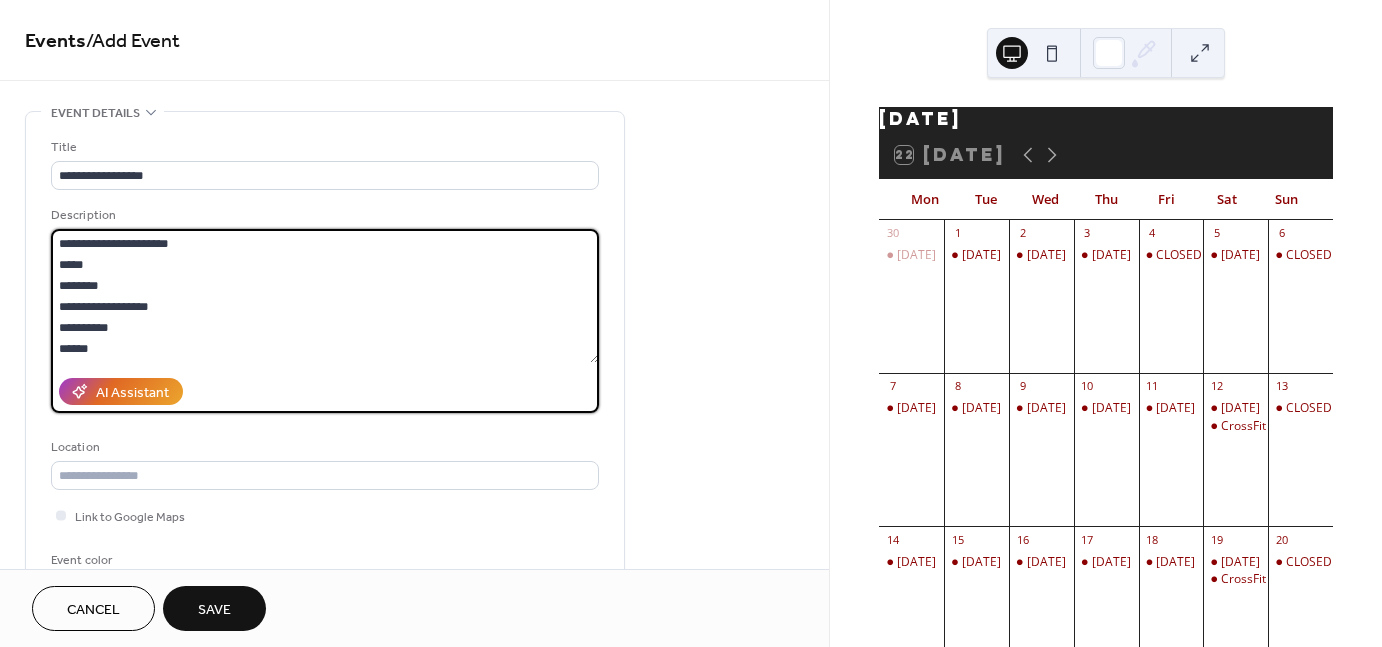 scroll, scrollTop: 124, scrollLeft: 0, axis: vertical 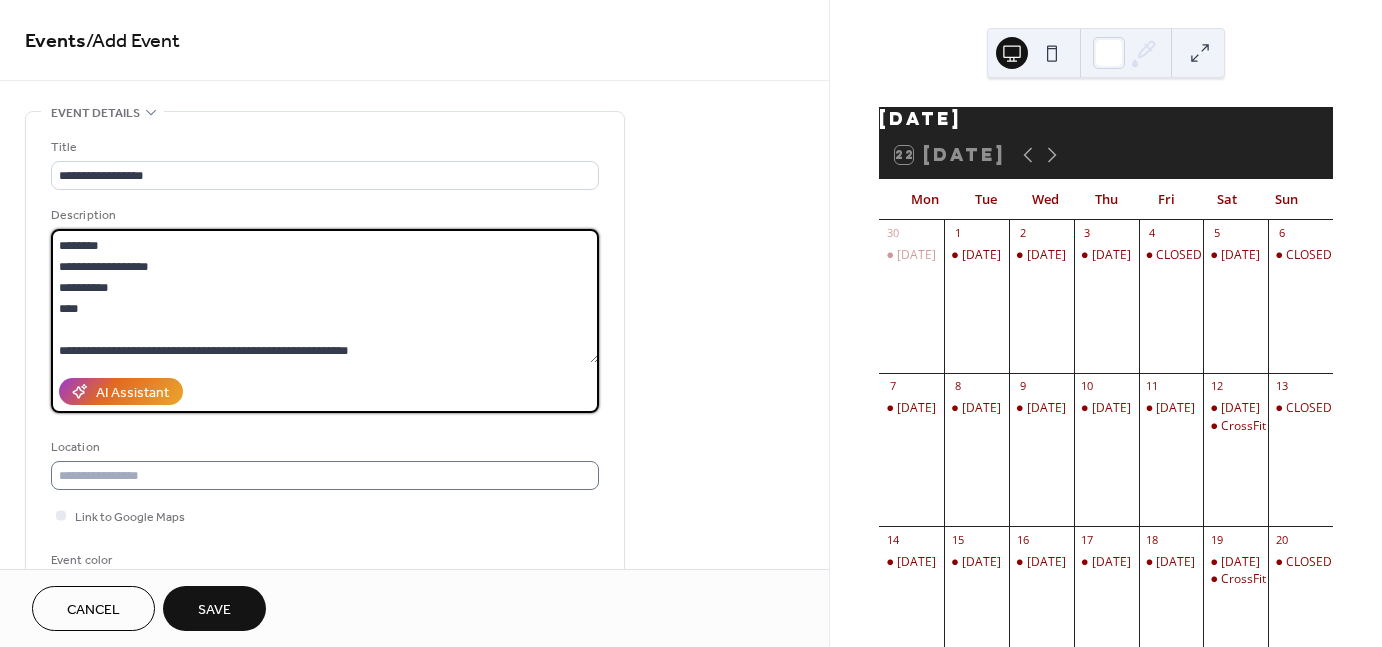 type on "**********" 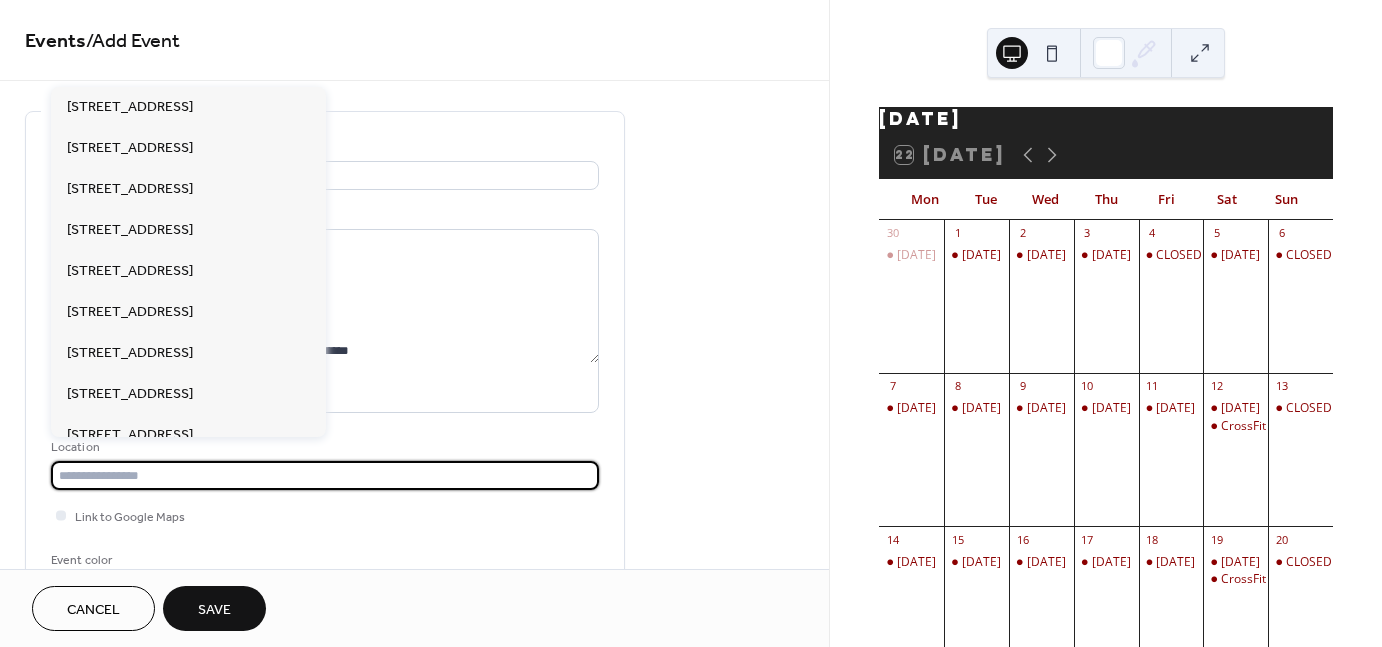click at bounding box center (325, 475) 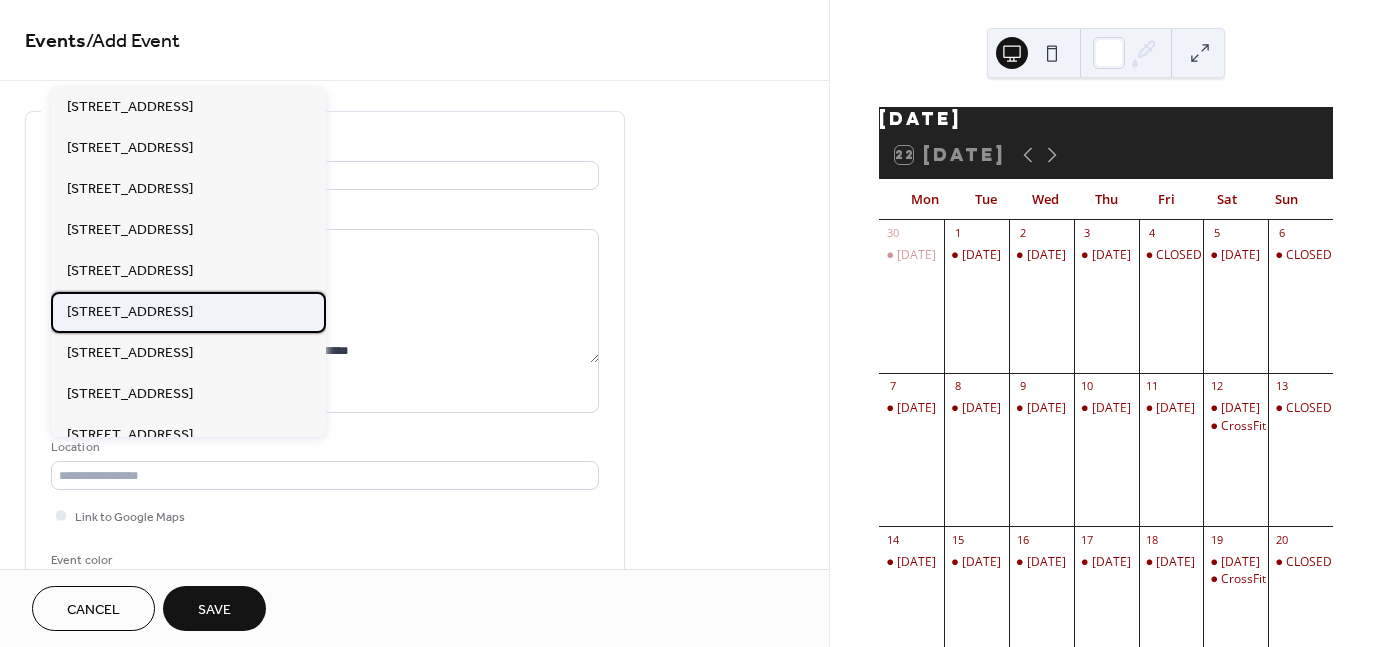 click on "[STREET_ADDRESS]" at bounding box center (130, 311) 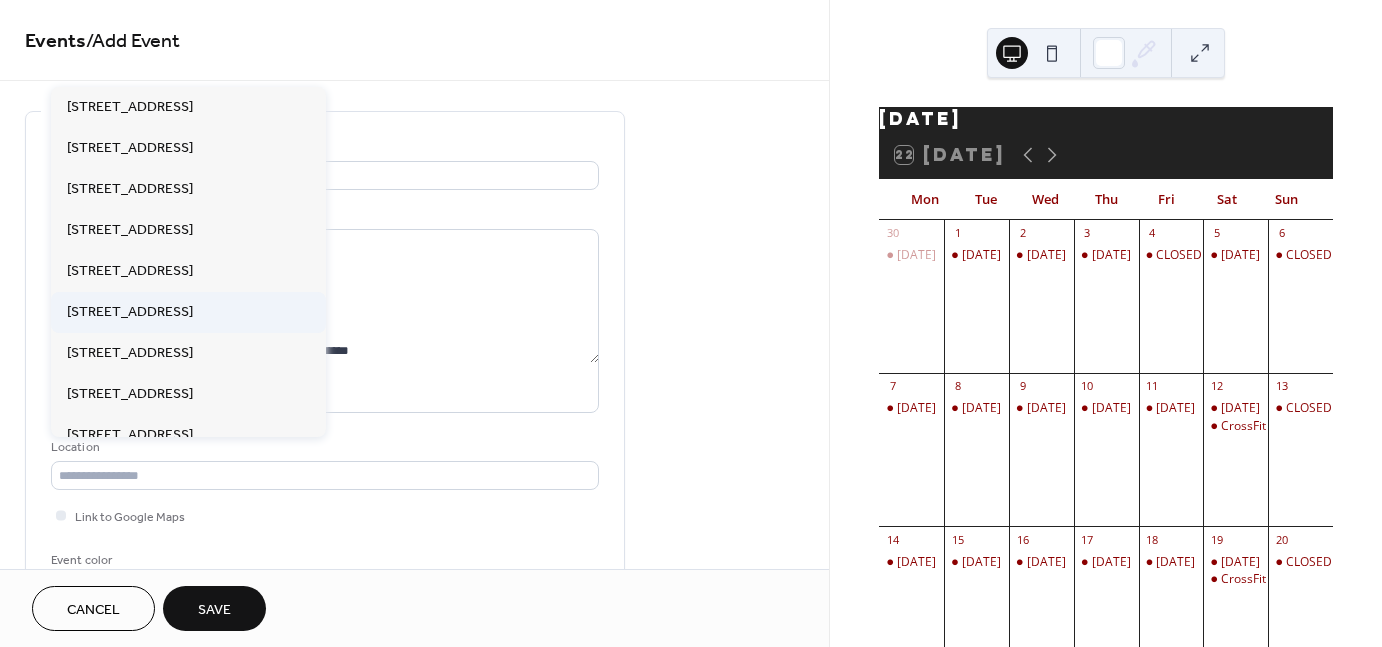 type on "**********" 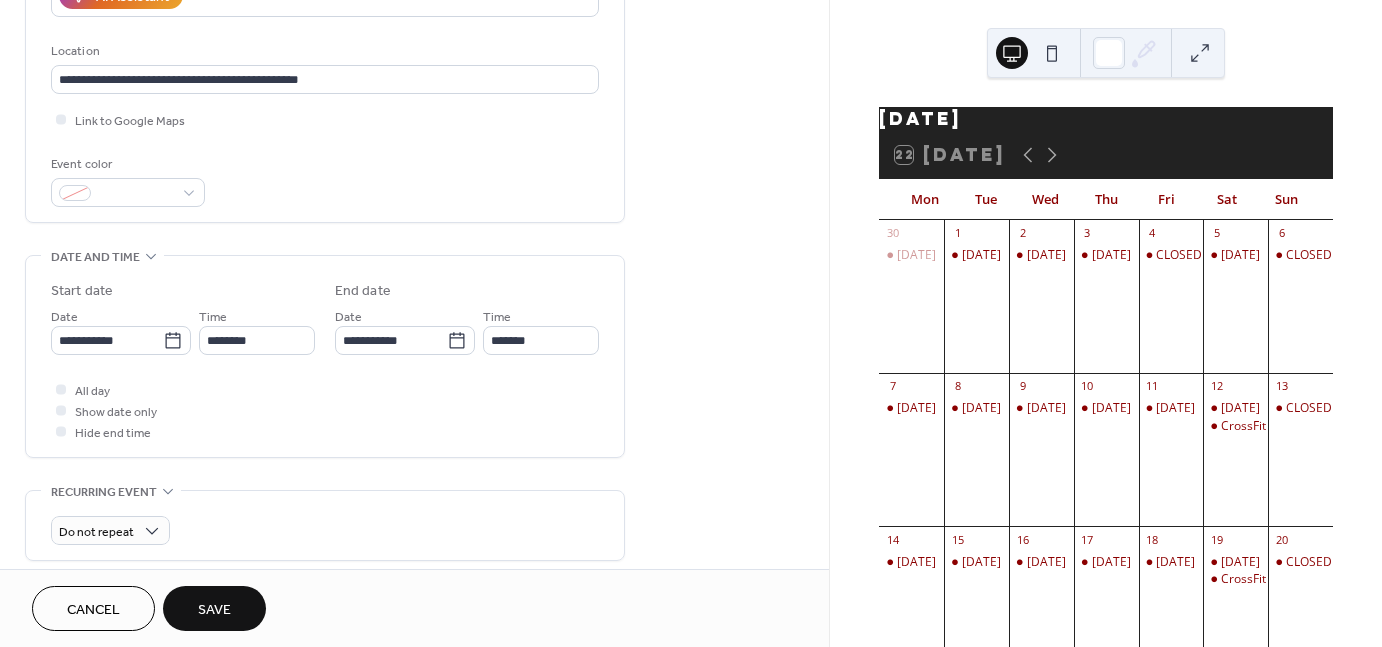 scroll, scrollTop: 402, scrollLeft: 0, axis: vertical 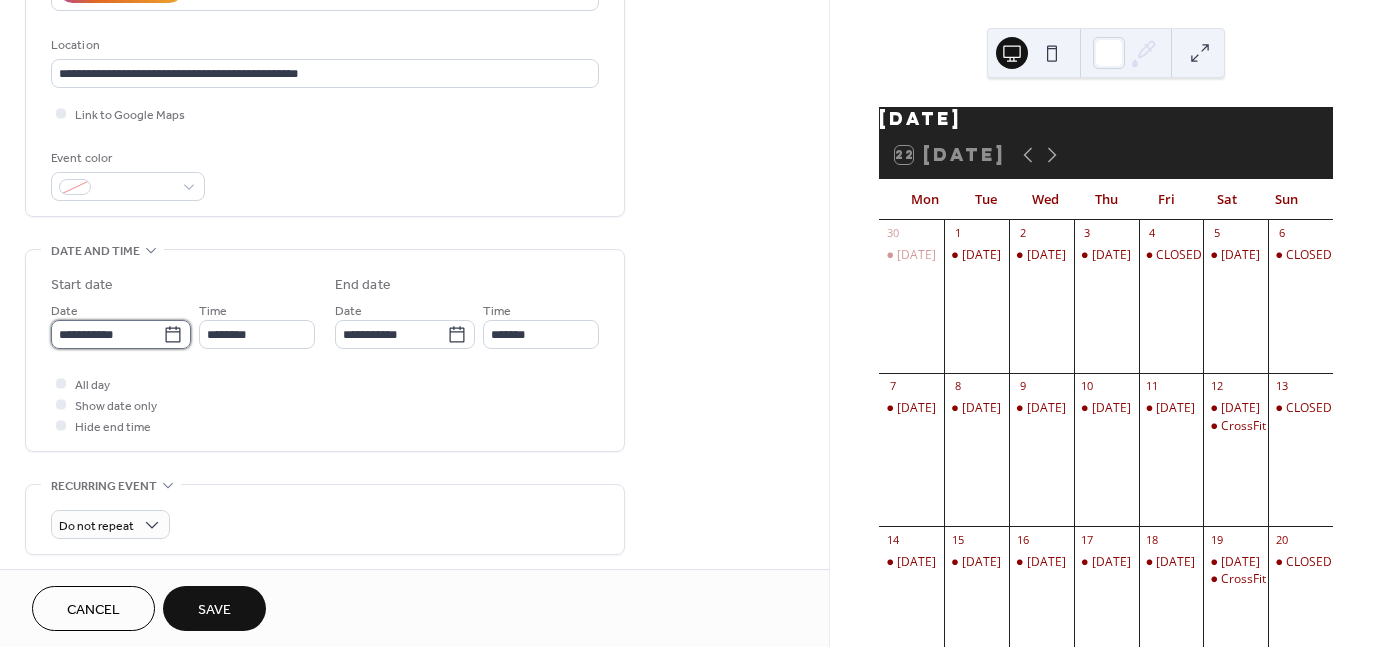 click on "**********" at bounding box center (107, 334) 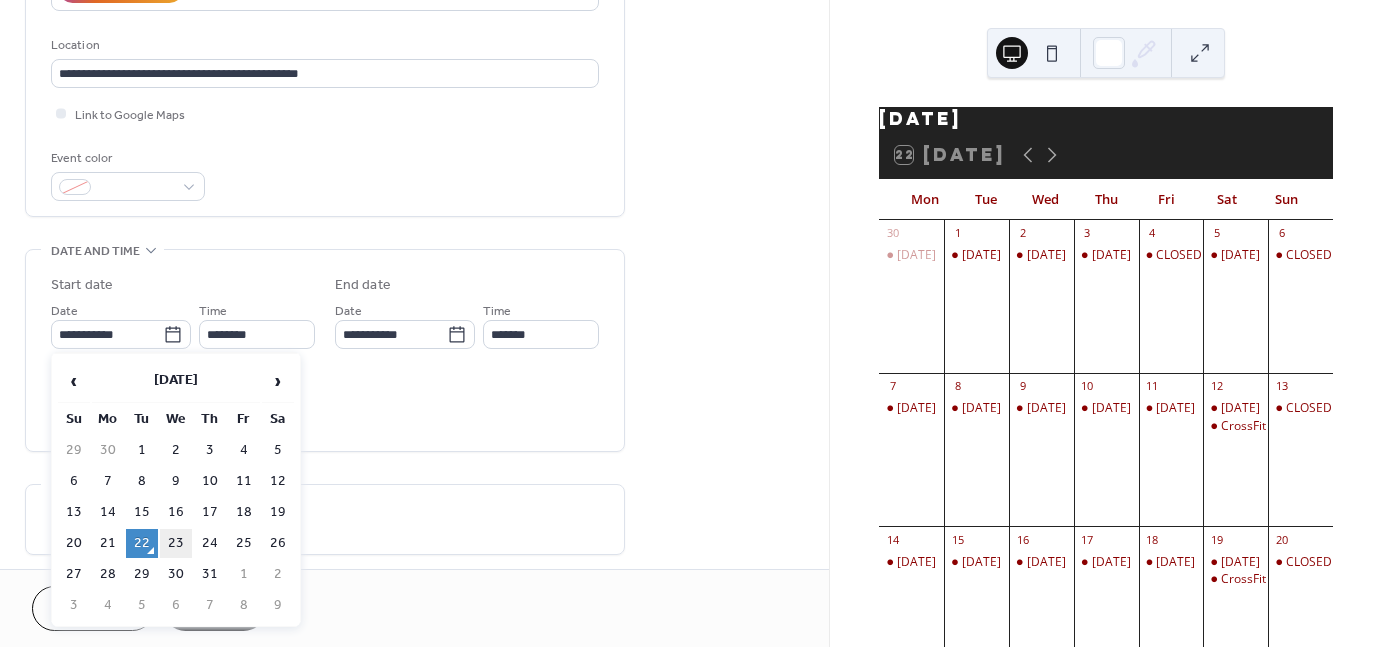 click on "23" at bounding box center [176, 543] 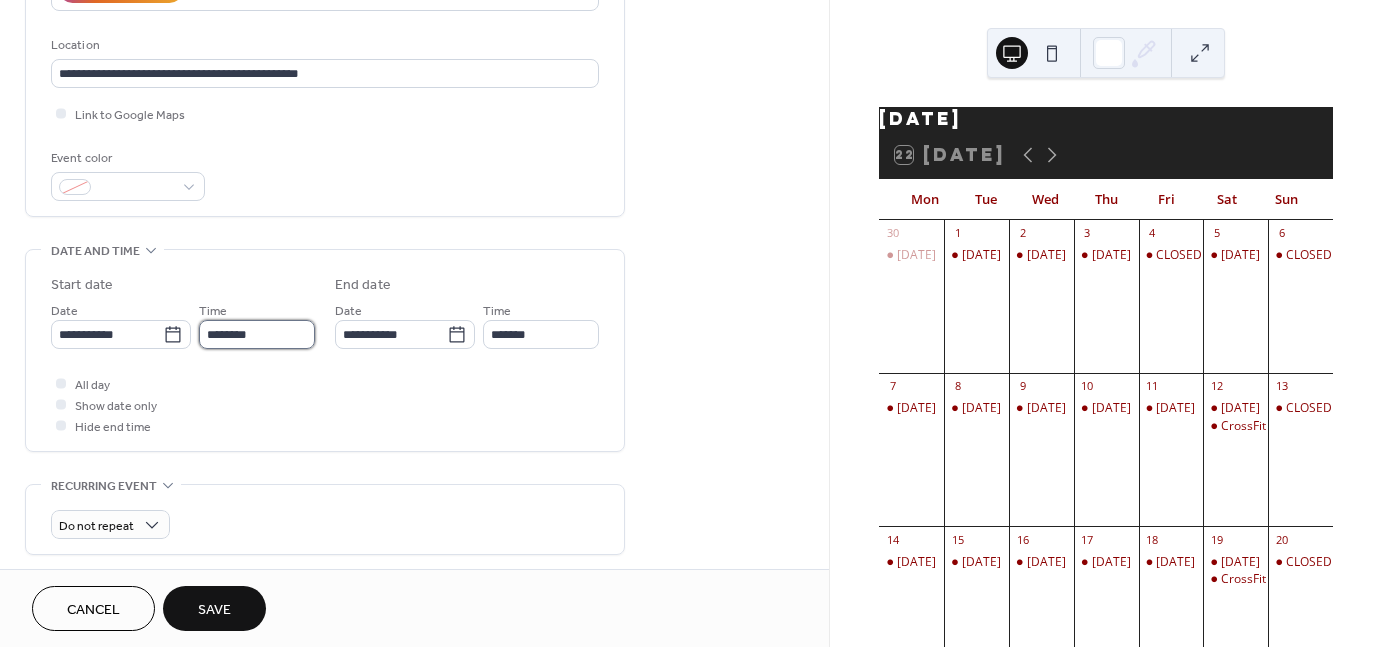 click on "********" at bounding box center [257, 334] 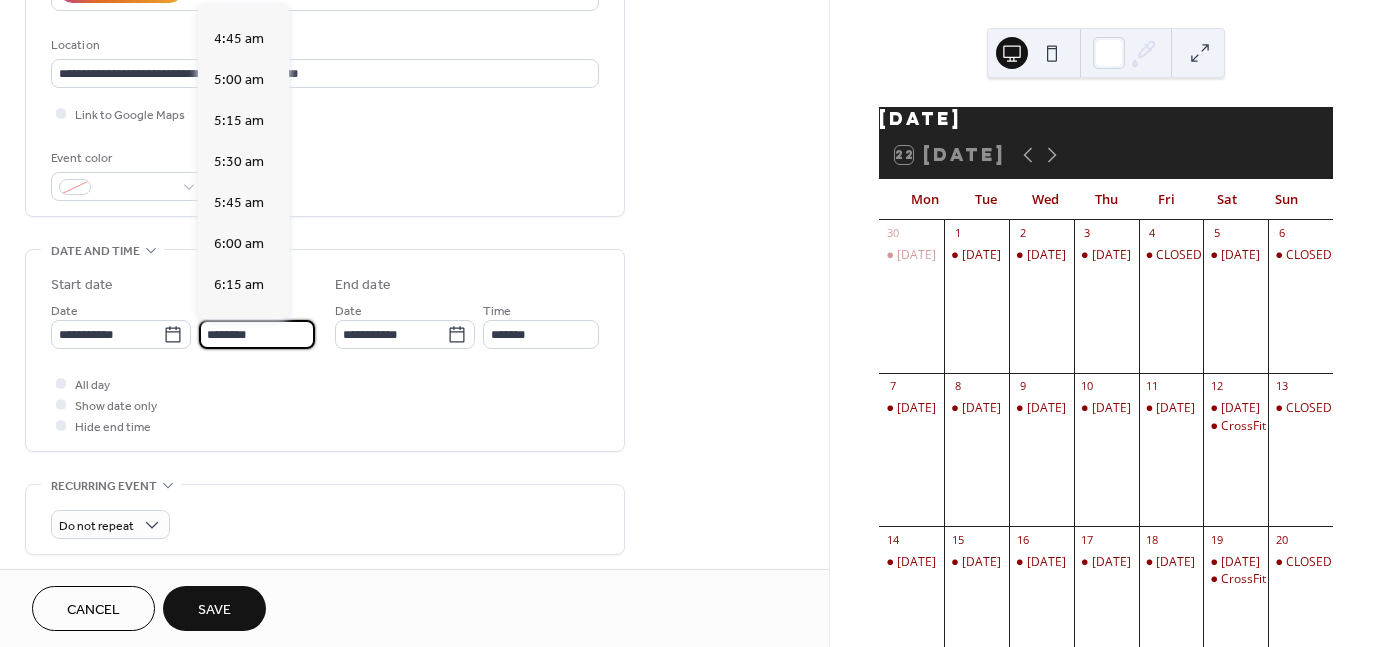 scroll, scrollTop: 731, scrollLeft: 0, axis: vertical 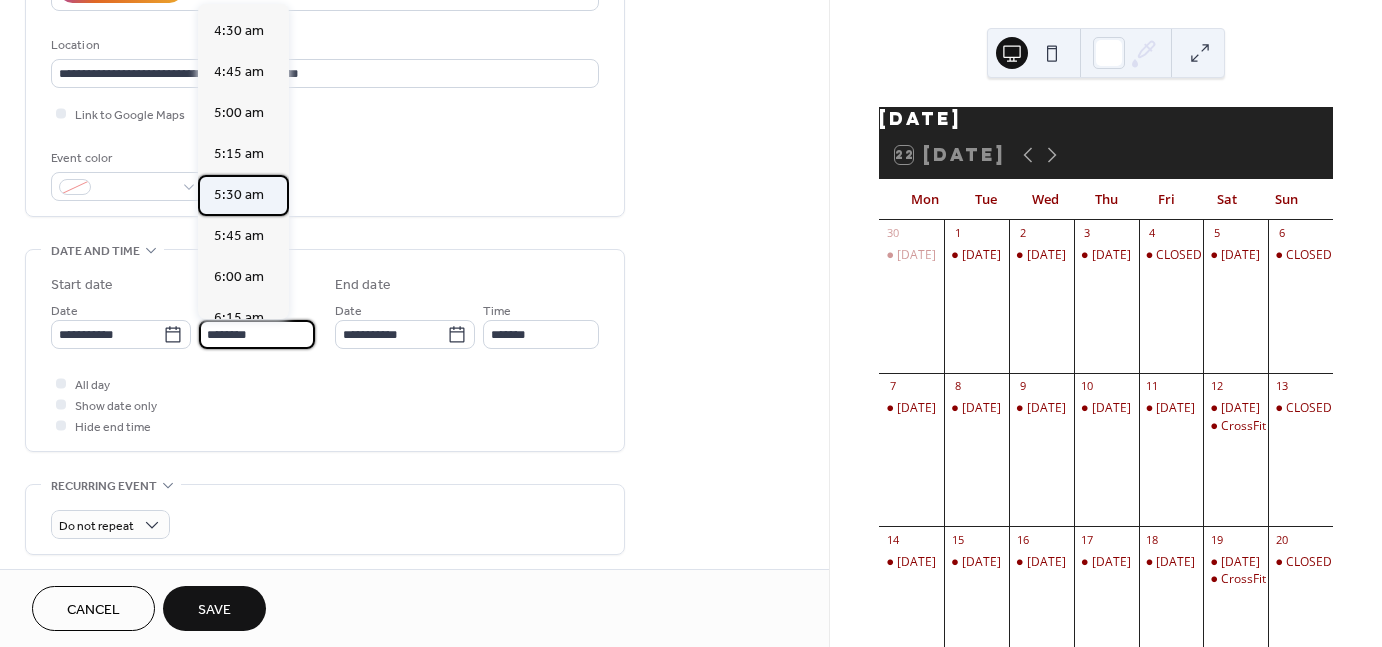 click on "5:30 am" at bounding box center (239, 195) 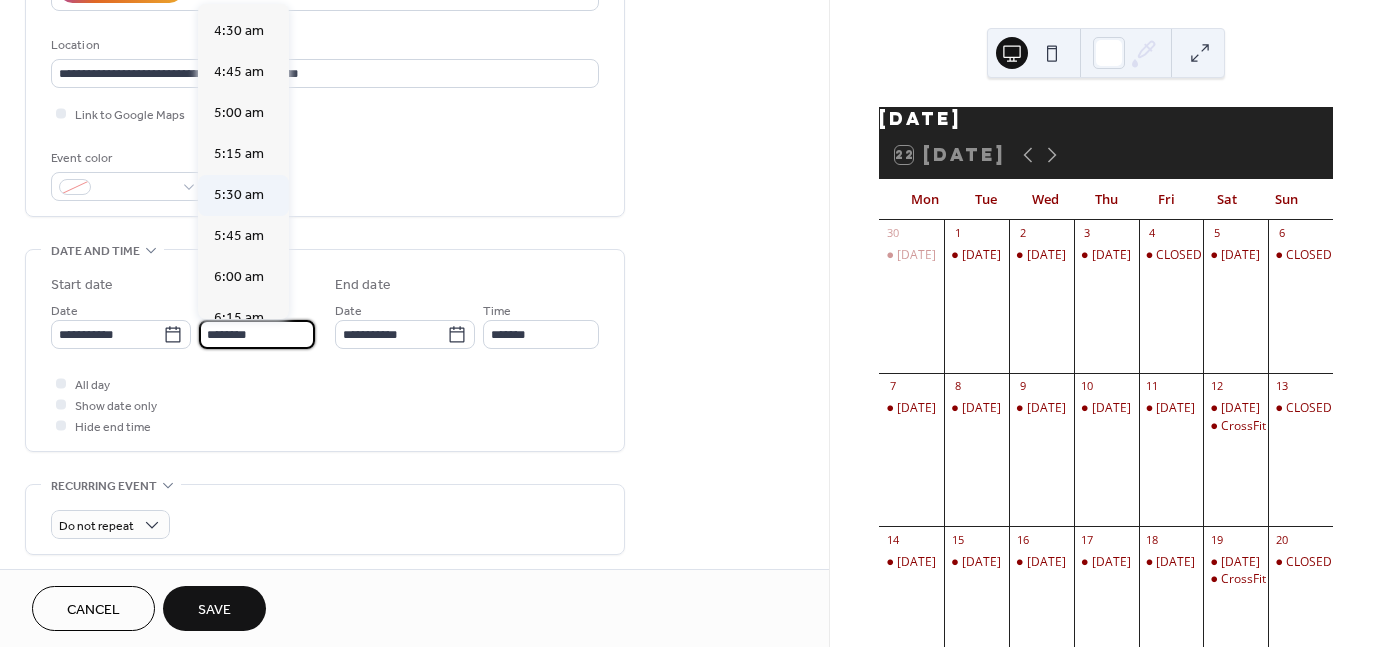 type on "*******" 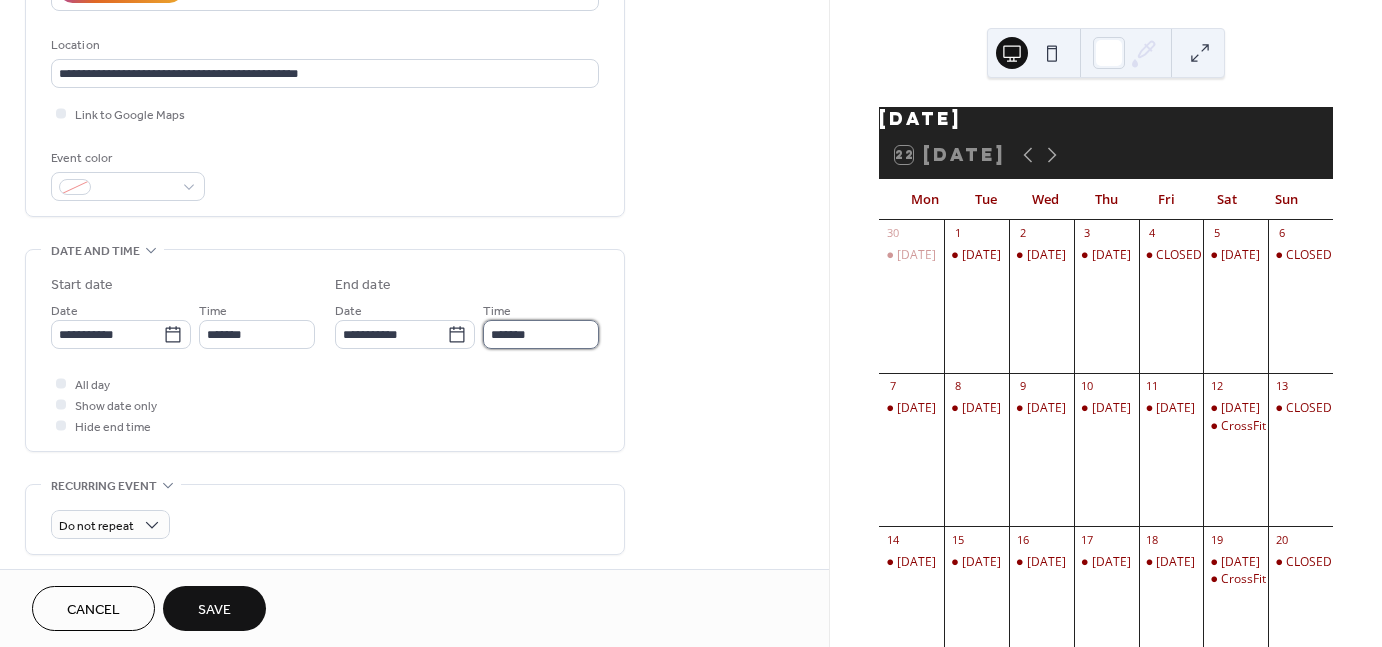 click on "*******" at bounding box center [541, 334] 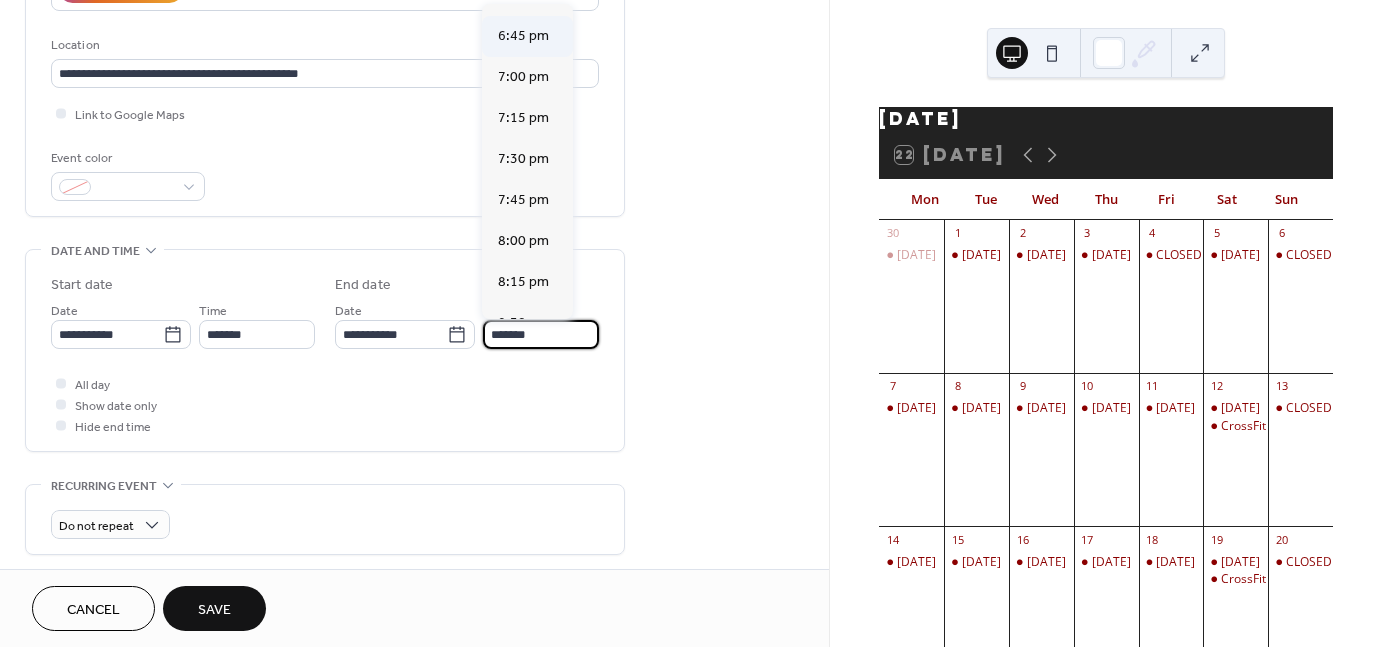scroll, scrollTop: 1986, scrollLeft: 0, axis: vertical 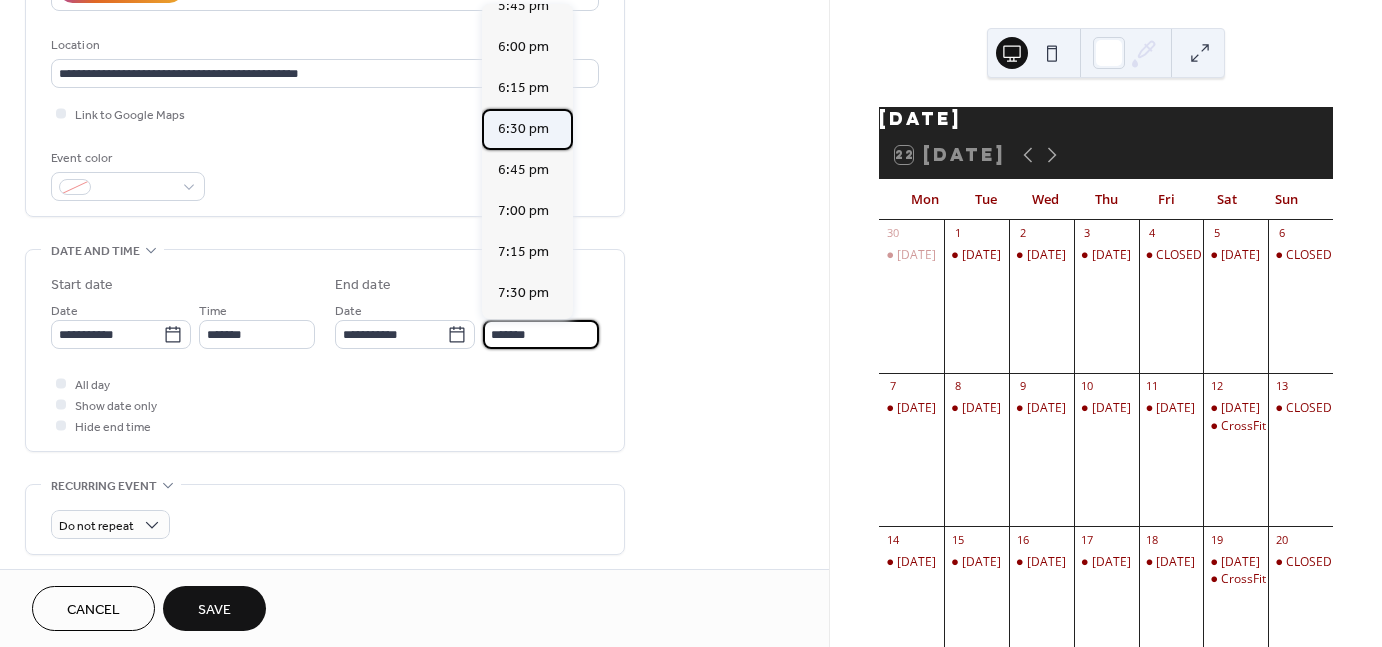 click on "6:30 pm" at bounding box center [527, 129] 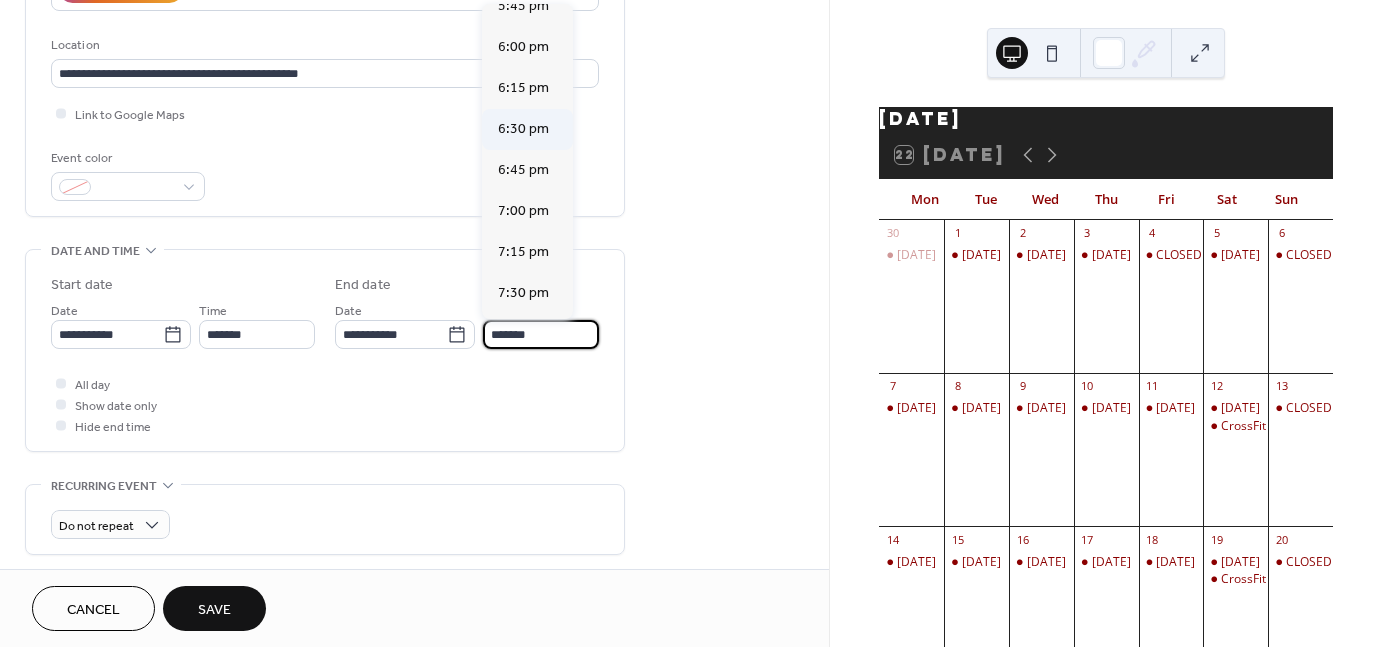 type on "*******" 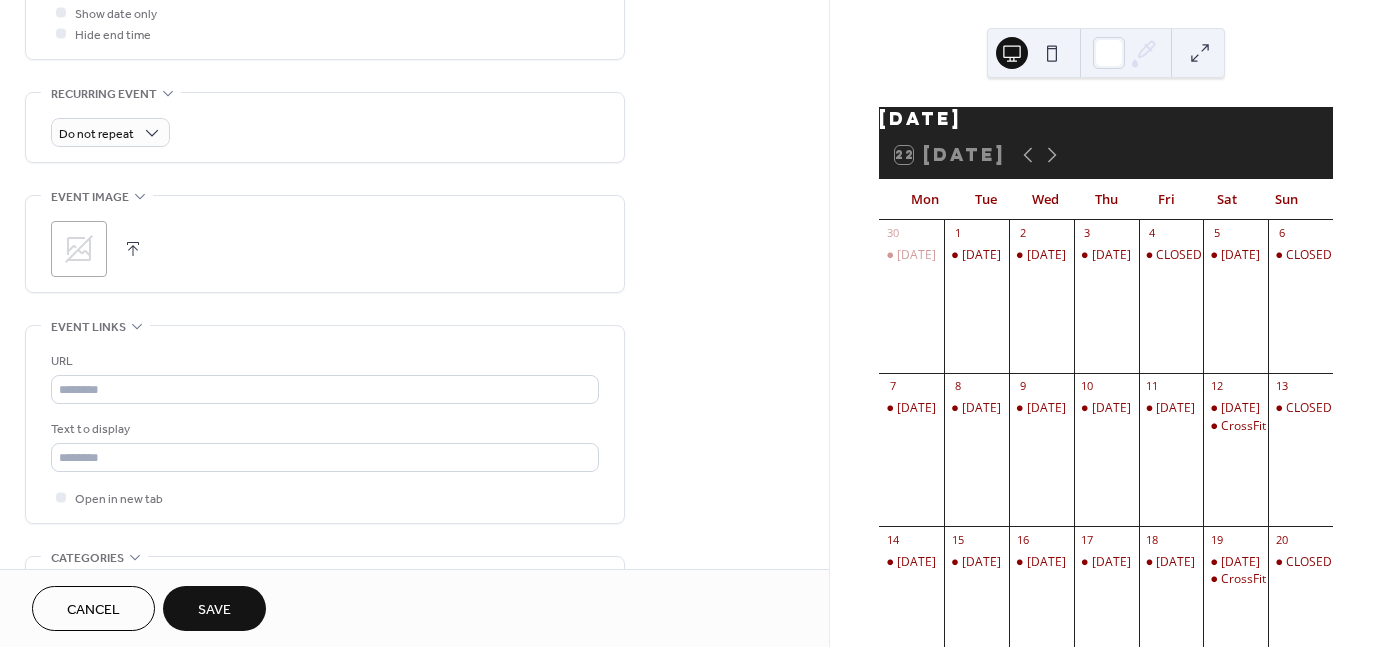 scroll, scrollTop: 795, scrollLeft: 0, axis: vertical 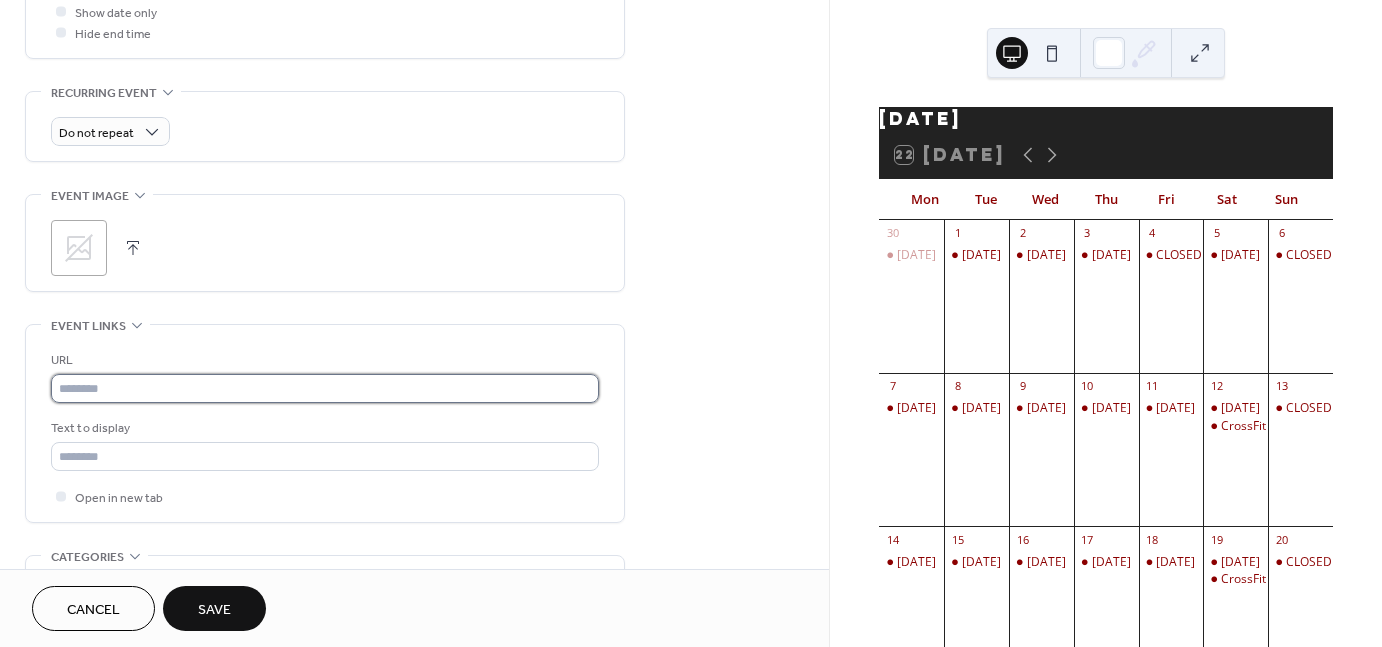 click at bounding box center [325, 388] 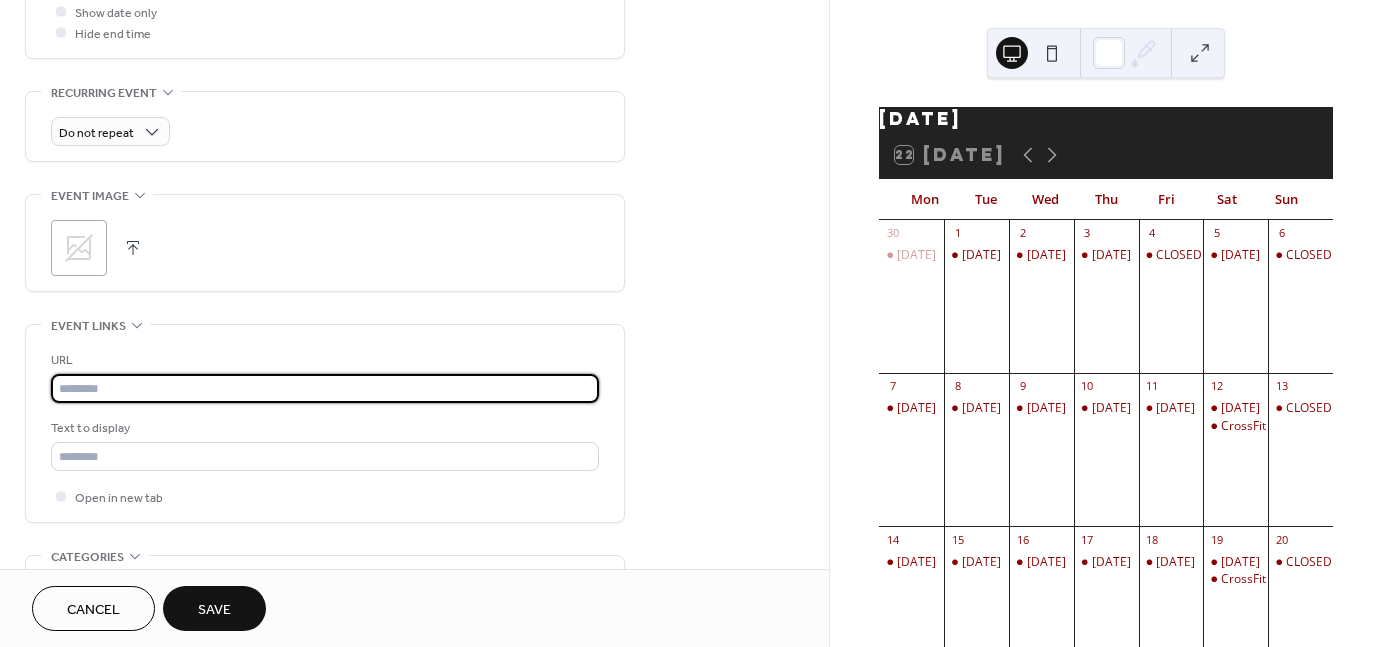 type on "**********" 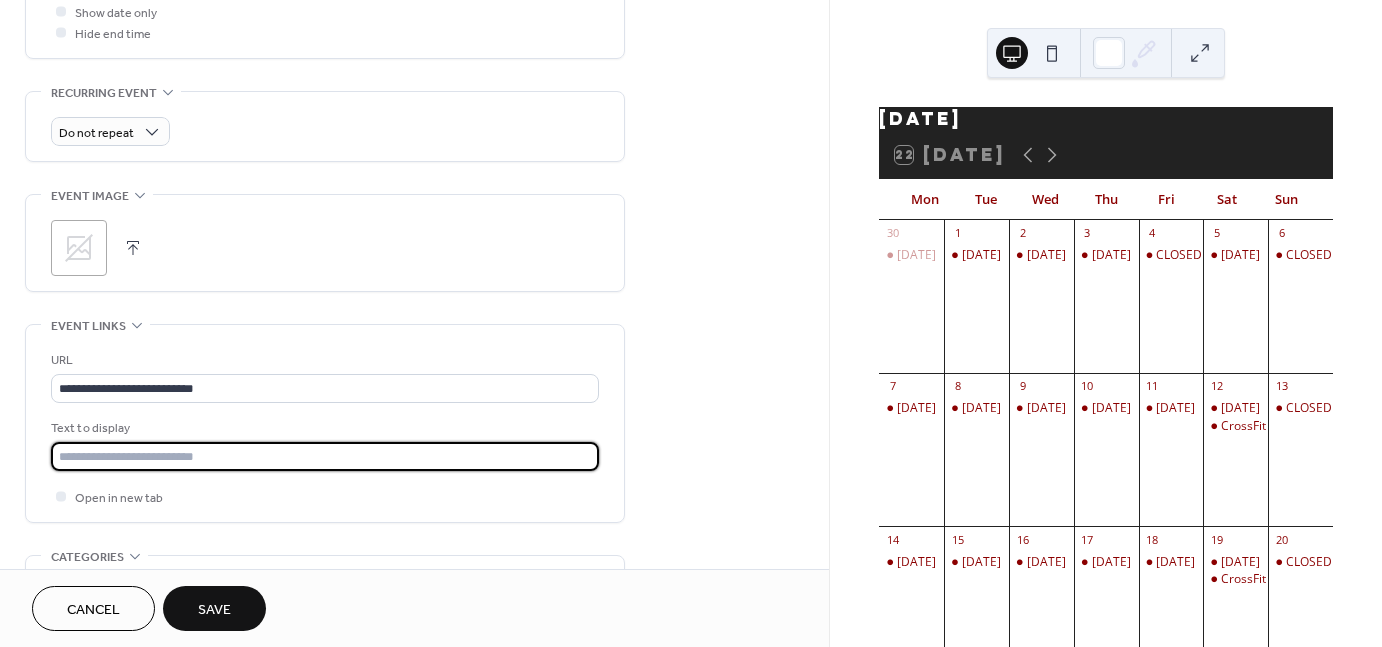 click at bounding box center (325, 456) 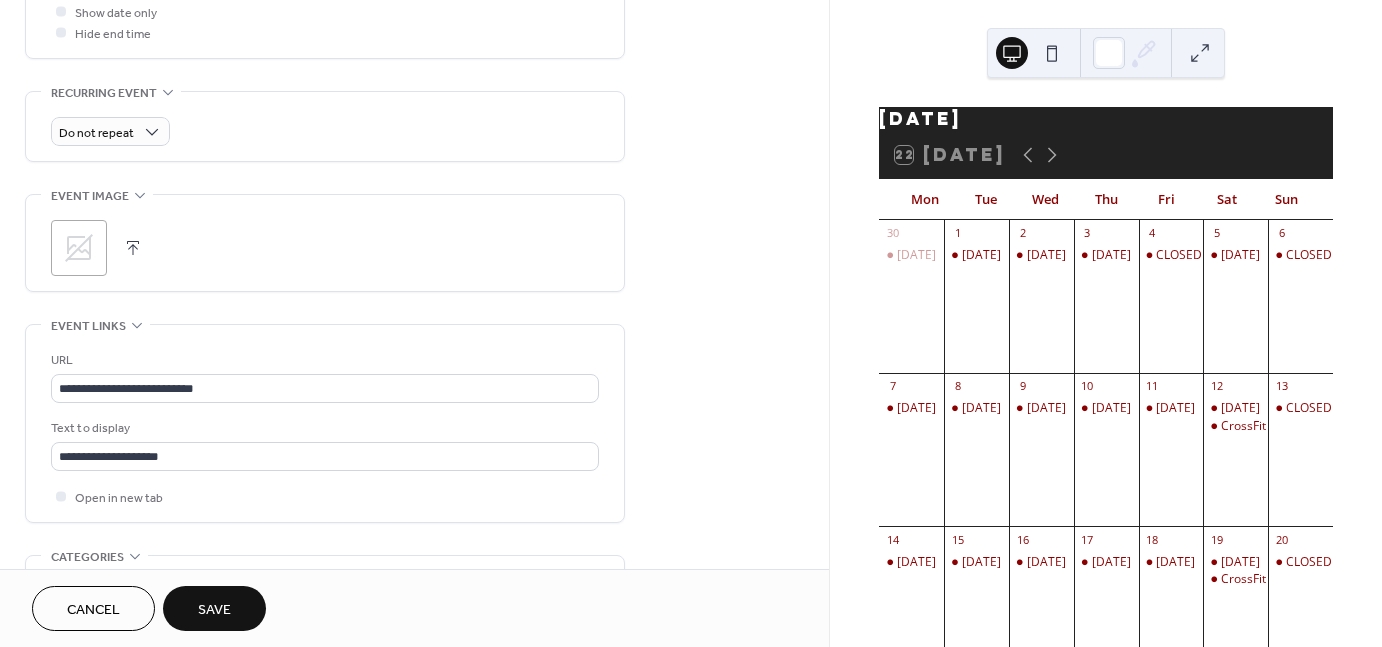 click on "Save" at bounding box center (214, 610) 